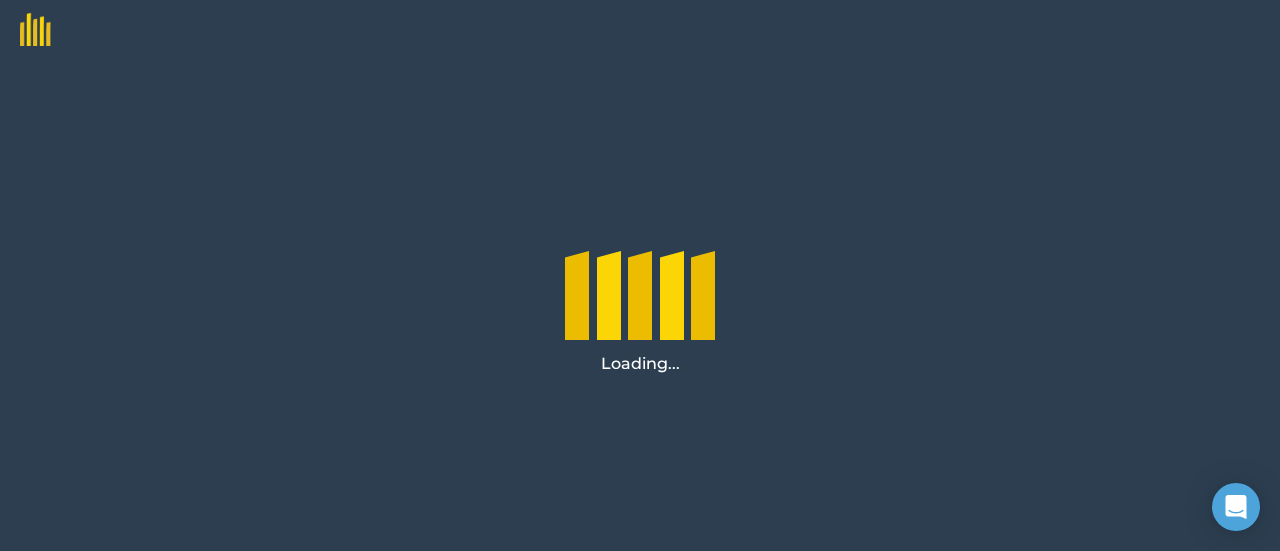 scroll, scrollTop: 0, scrollLeft: 0, axis: both 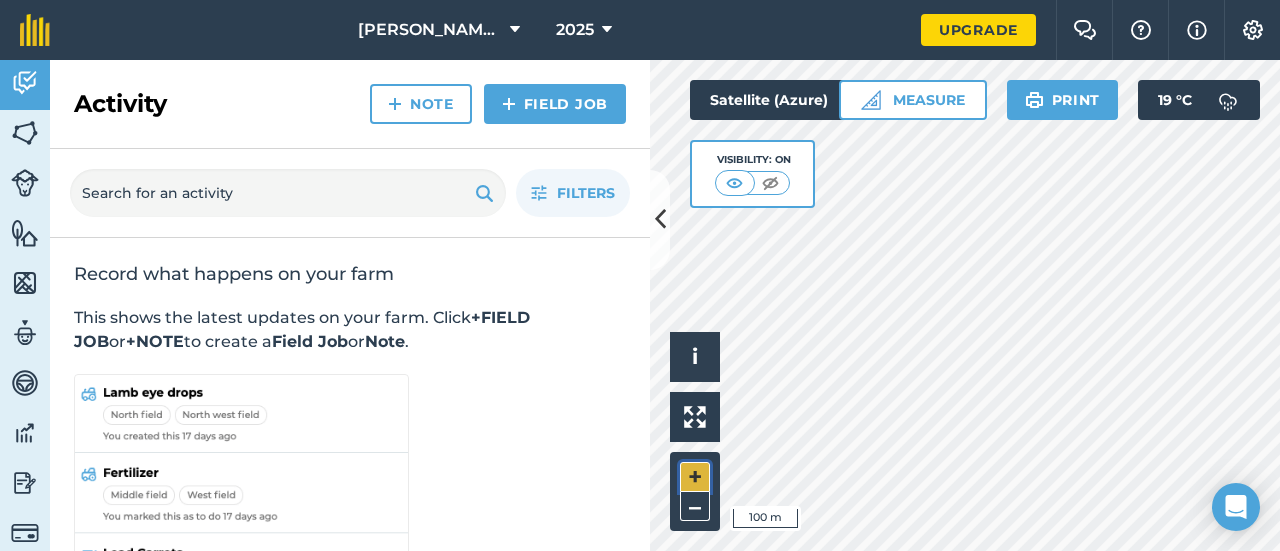 click on "+" at bounding box center (695, 477) 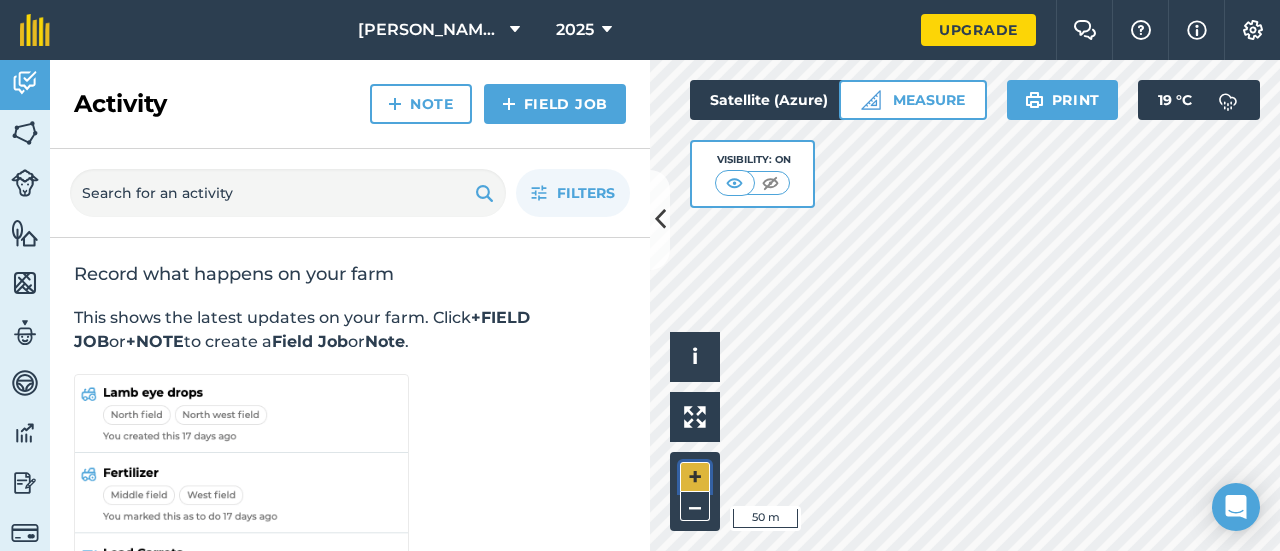 click on "+" at bounding box center [695, 477] 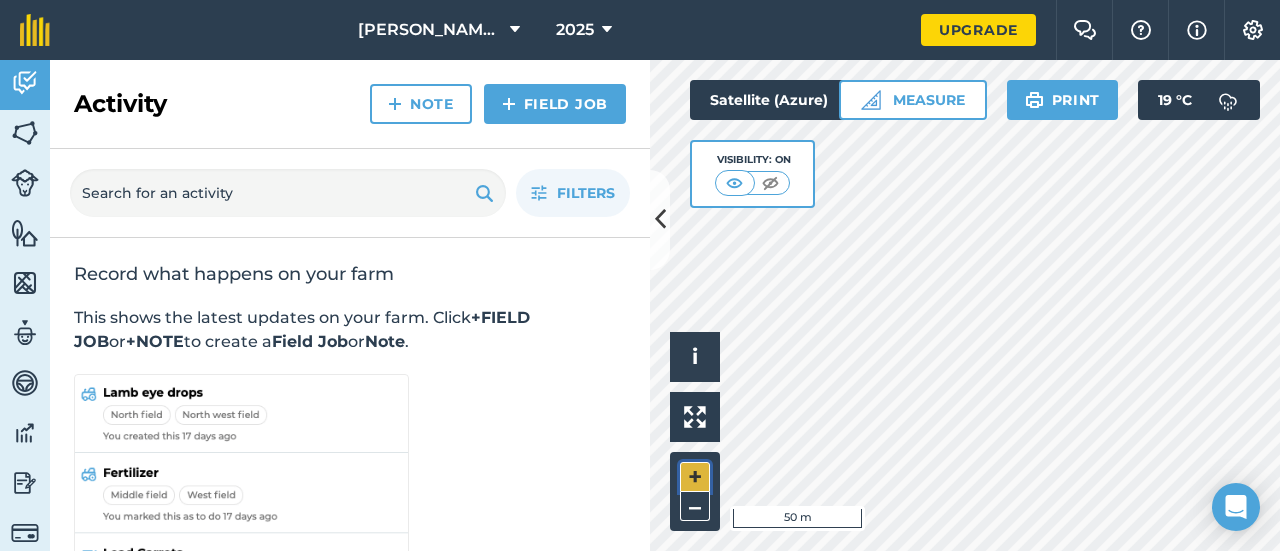 click on "+" at bounding box center (695, 477) 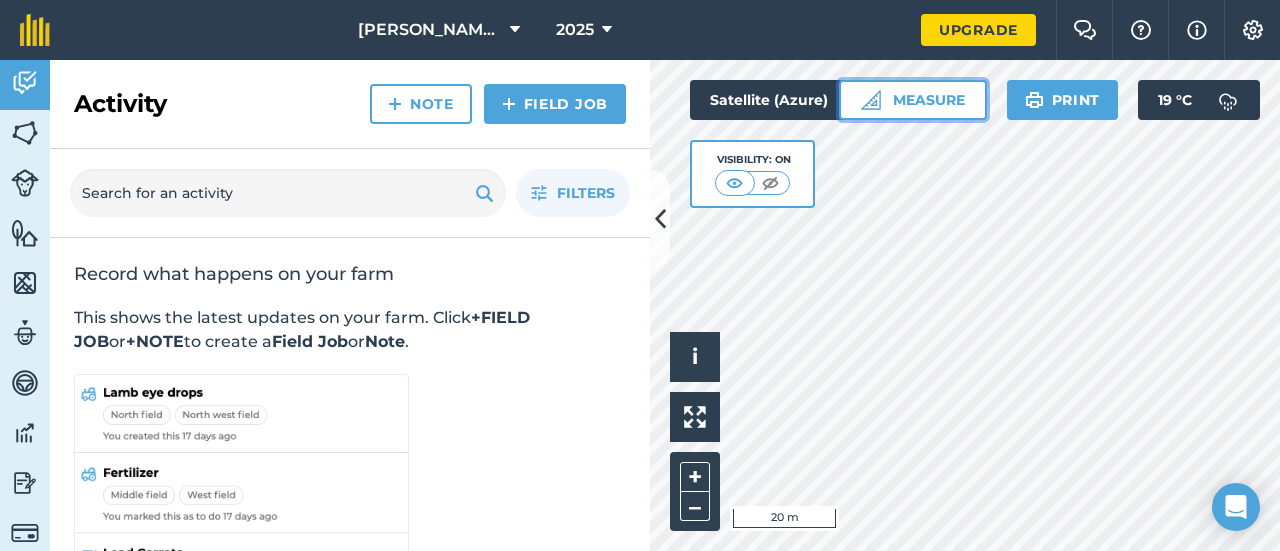click on "Measure" at bounding box center (913, 100) 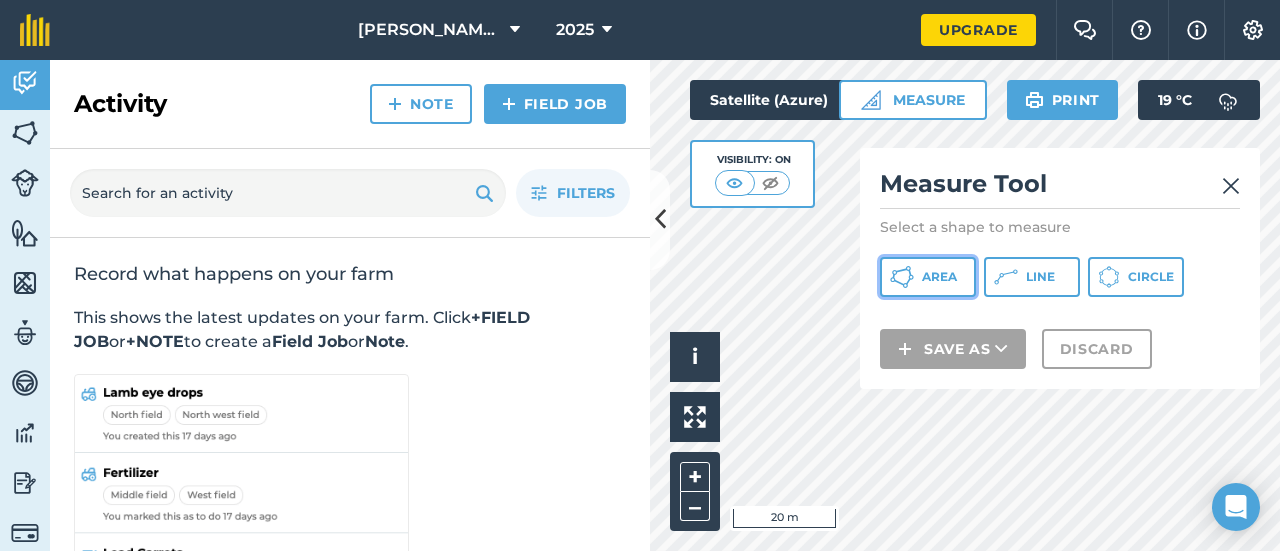 click on "Area" at bounding box center (928, 277) 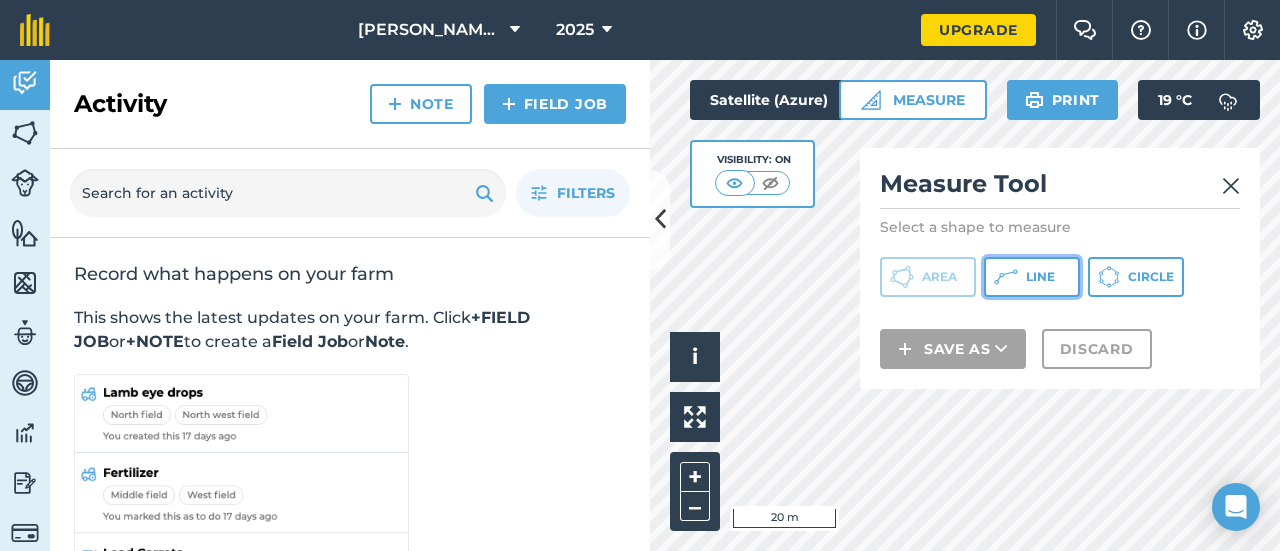 click 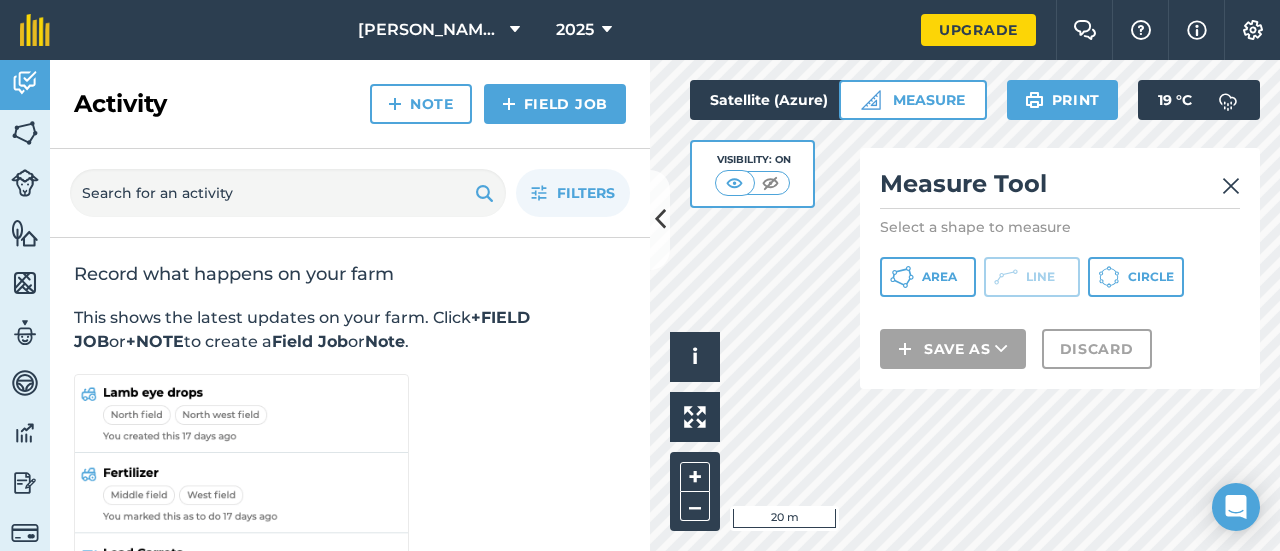 click at bounding box center (1231, 186) 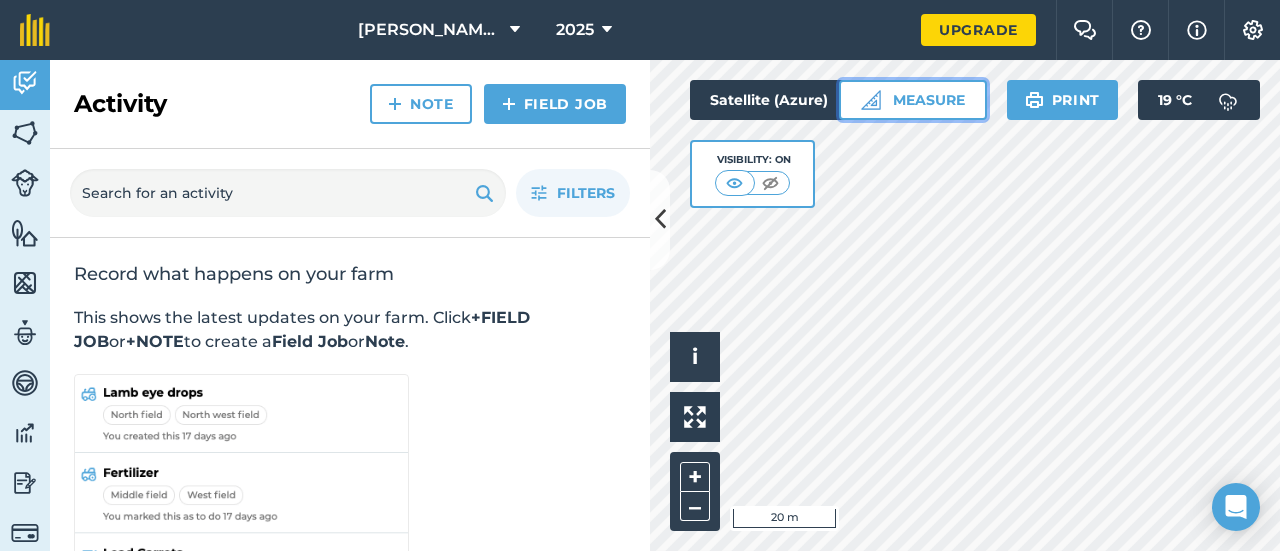 click on "Measure" at bounding box center [913, 100] 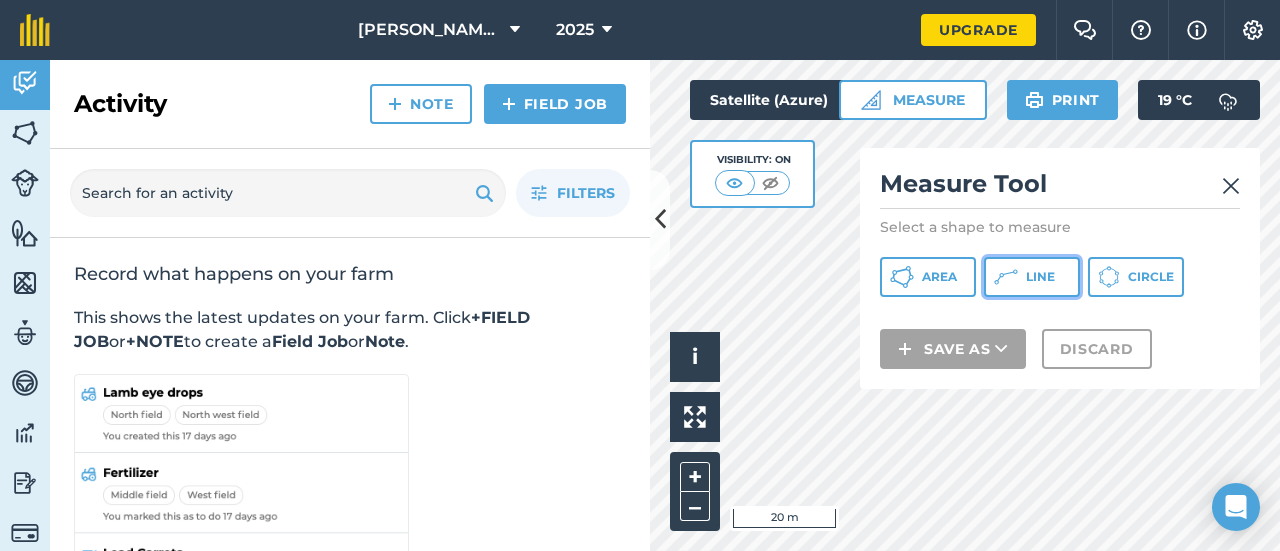 click 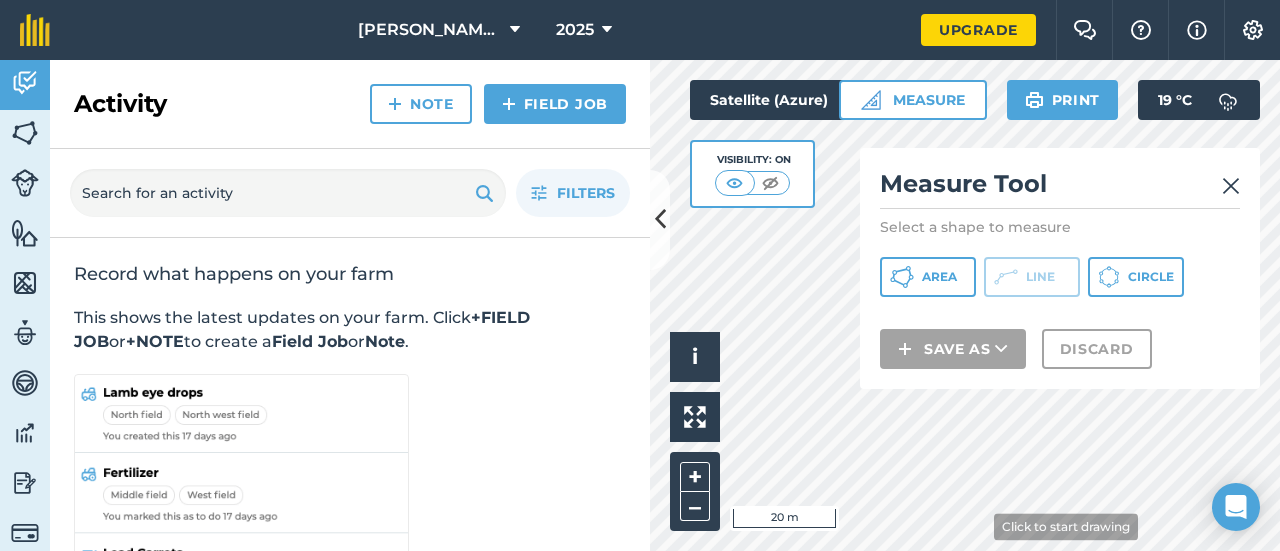 click on "[PERSON_NAME] Park Farms Ltd 2025 Upgrade Farm Chat Help Info Settings Map printing is not available on our free plan Please upgrade to our Essentials, Plus or Pro plan to access this feature. Activity Fields Livestock Features Maps Team Vehicles Data Reporting Billing Tutorials Tutorials Activity   Note   Field Job Filters Record what happens on your farm This shows the latest updates on your farm. Click  +FIELD JOB  or  +NOTE  to create a  Field Job  or  Note . Click to start drawing i © 2025 TomTom, Microsoft 20 m + – Satellite (Azure) Visibility: On Measure Measure Tool Select a shape to measure Area Line Circle   Save as   Discard Print 19   ° C" at bounding box center [640, 275] 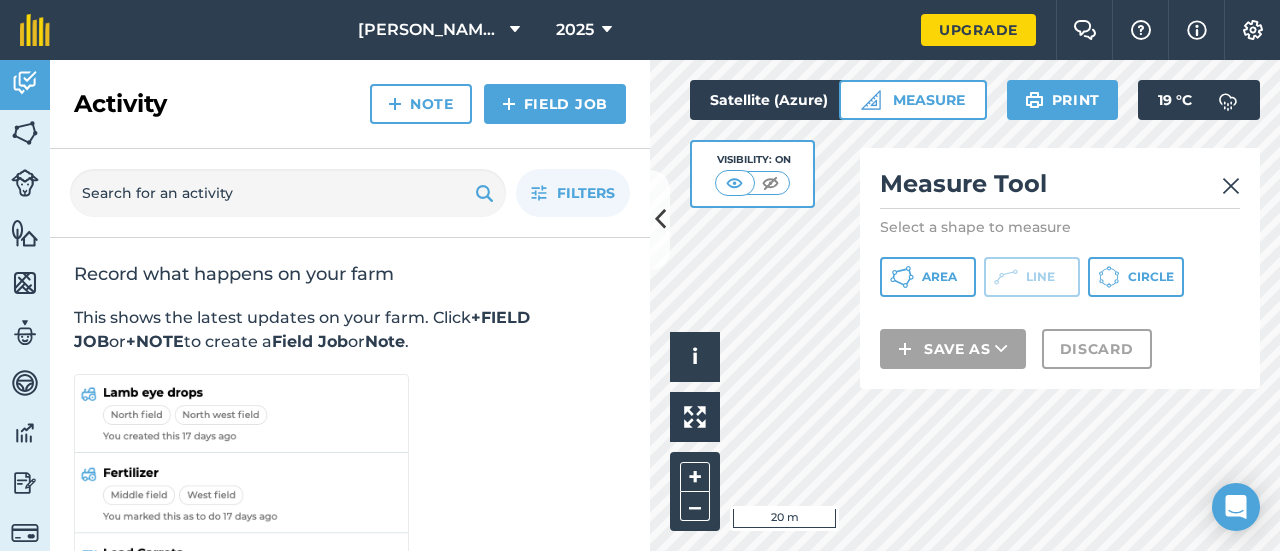 click at bounding box center (1231, 186) 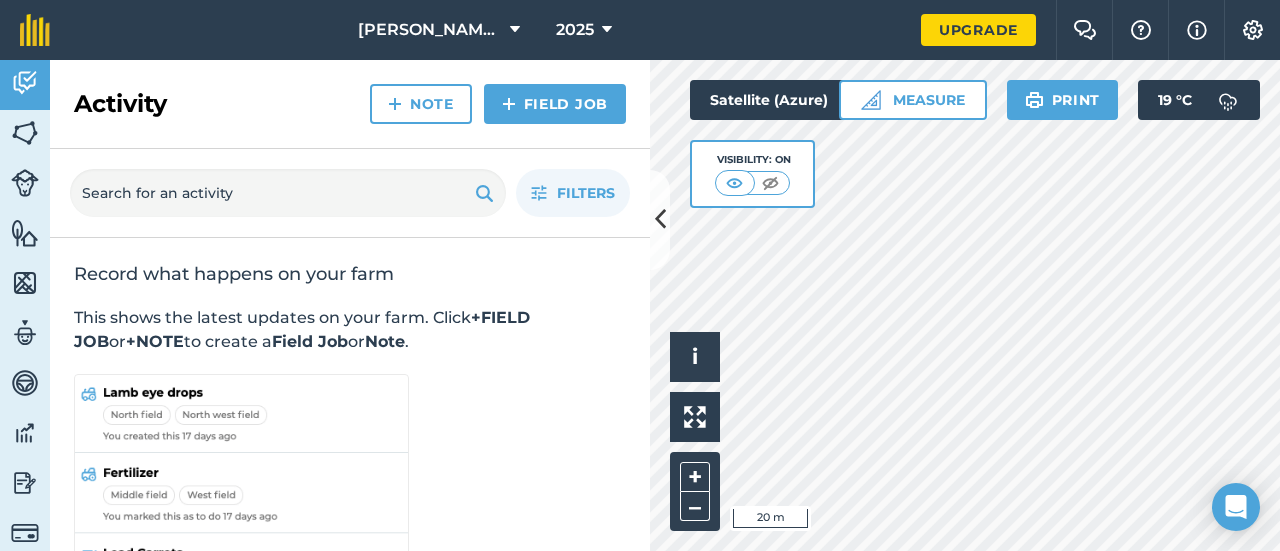 click on "Click to start drawing i © 2025 TomTom, Microsoft 20 m + – Satellite (Azure) Visibility: On Measure Print 19   ° C" at bounding box center (965, 305) 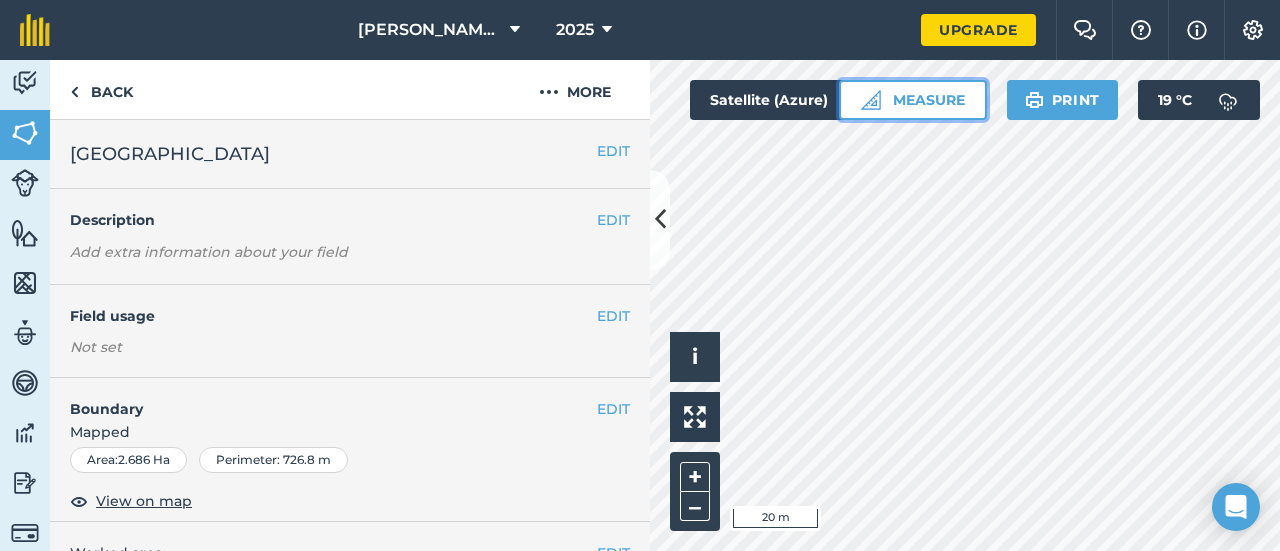 click on "Measure" at bounding box center [913, 100] 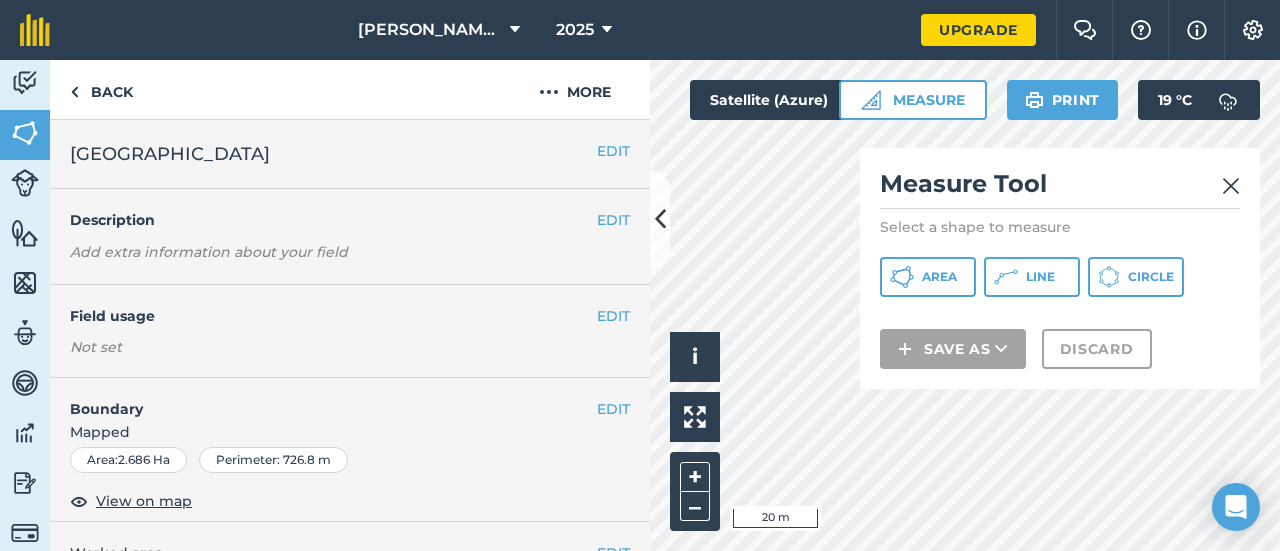 click on "Click to start drawing i © 2025 TomTom, Microsoft 20 m + –" at bounding box center [965, 305] 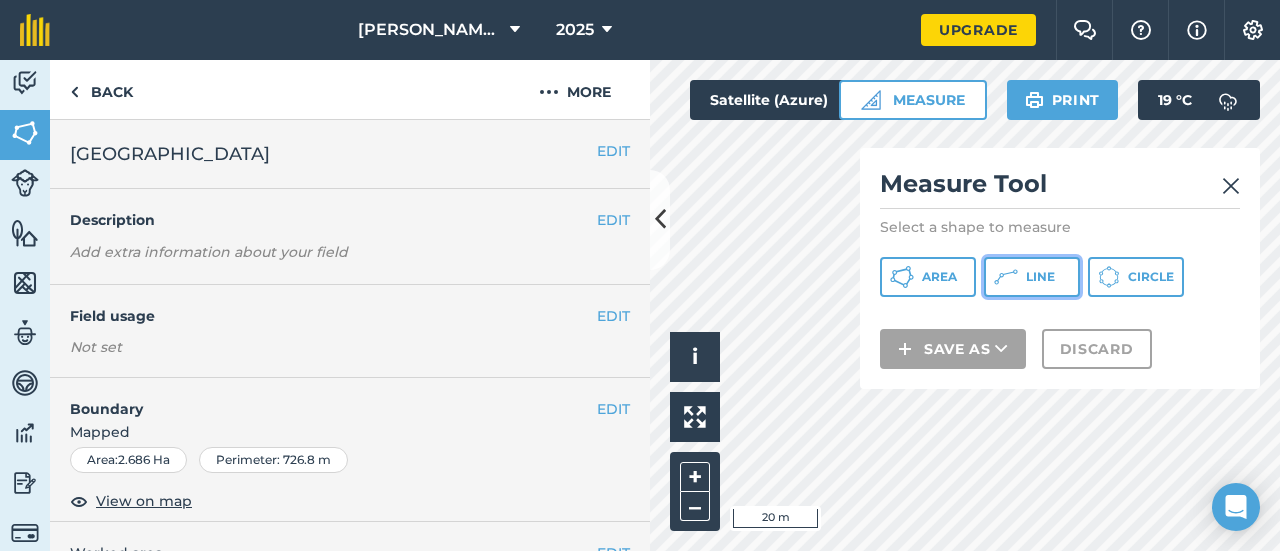 click on "Line" at bounding box center (1040, 277) 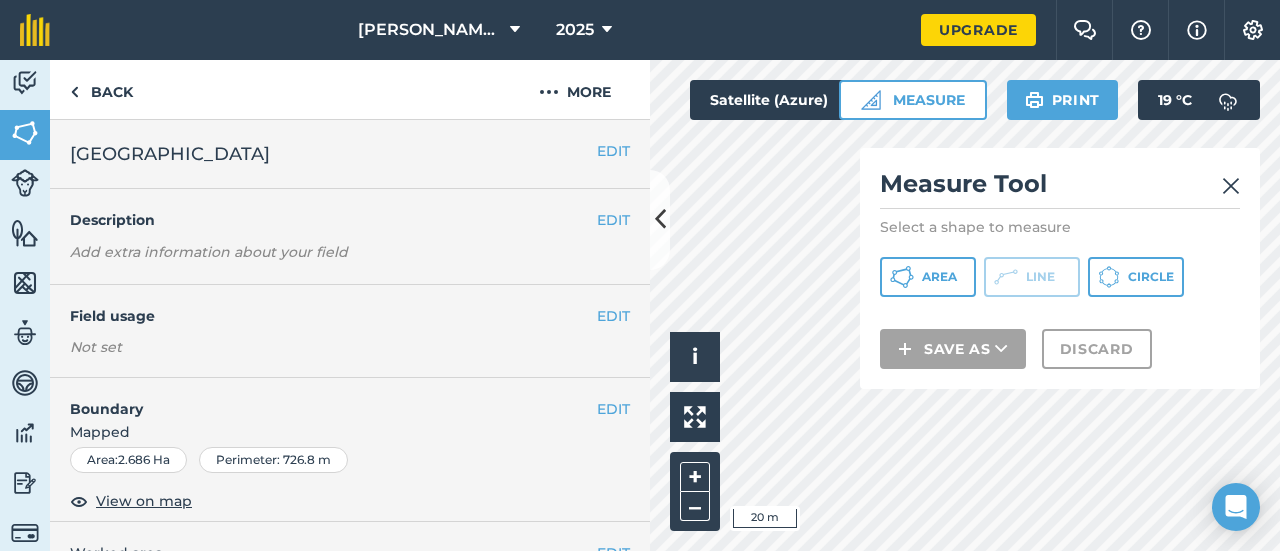 click at bounding box center (1231, 186) 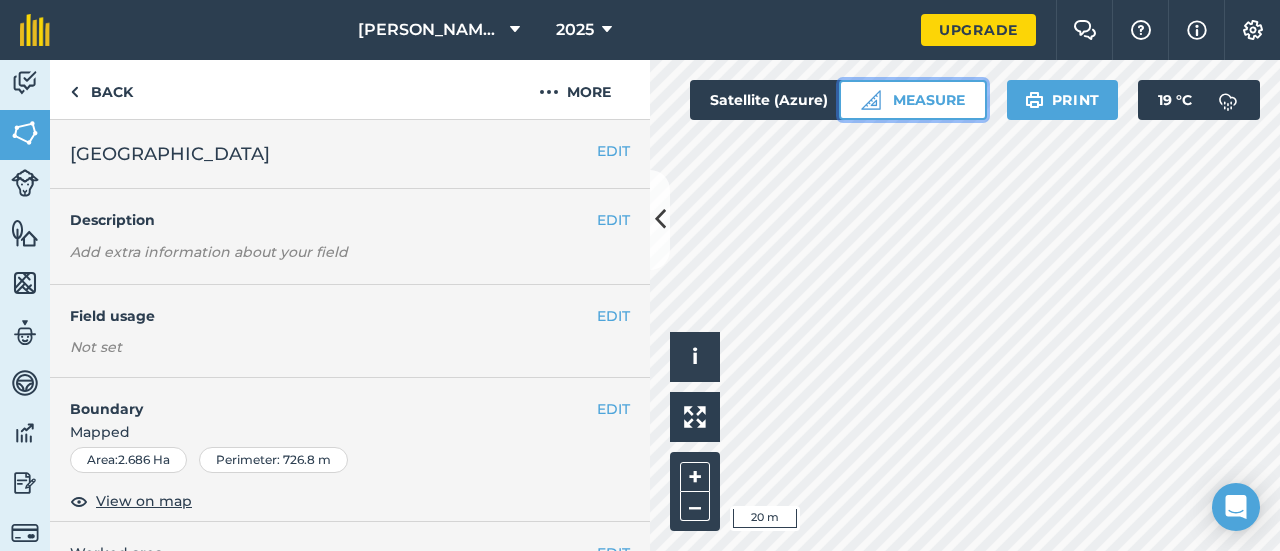 click on "Measure" at bounding box center [913, 100] 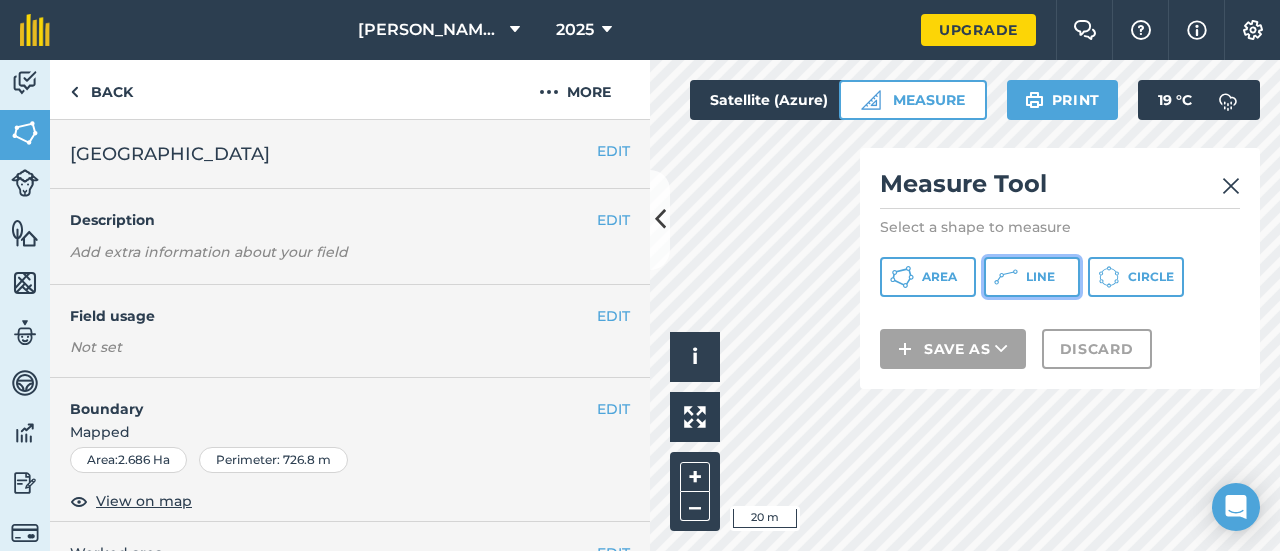 click 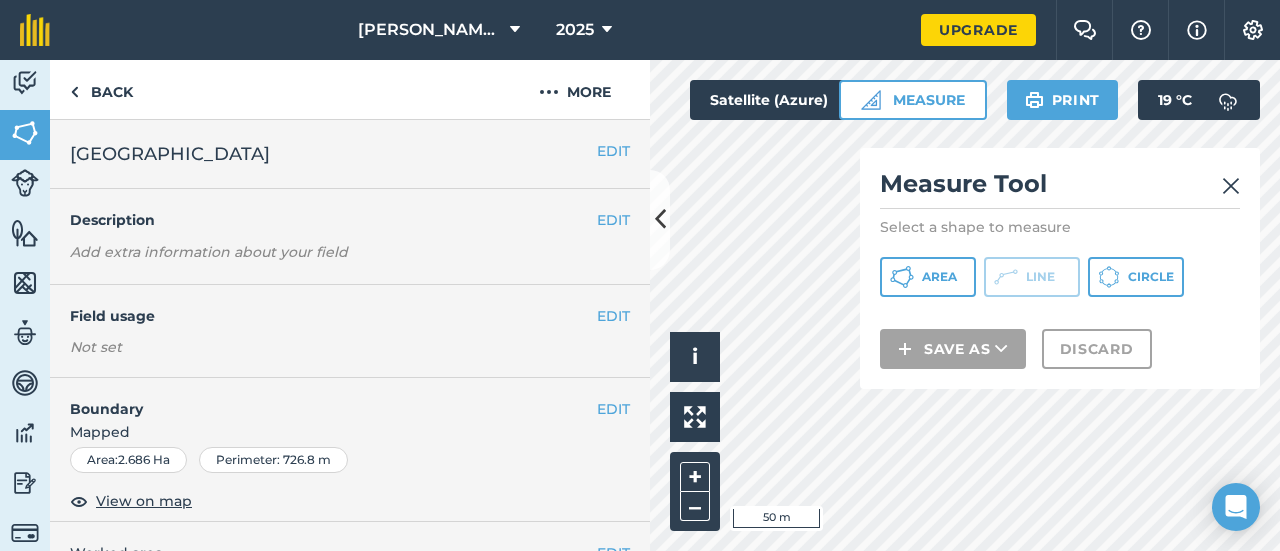 click on "Measure Tool Select a shape to measure Area Line Circle   Save as   Discard" at bounding box center (1060, 268) 